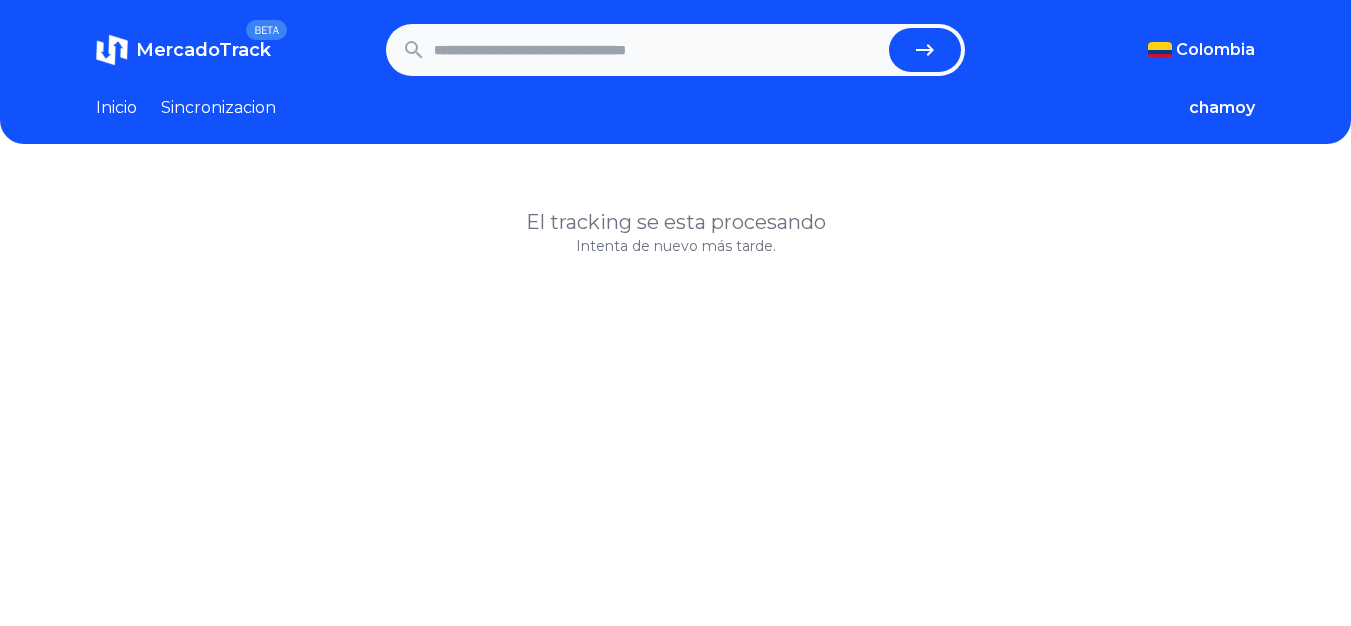 scroll, scrollTop: 0, scrollLeft: 0, axis: both 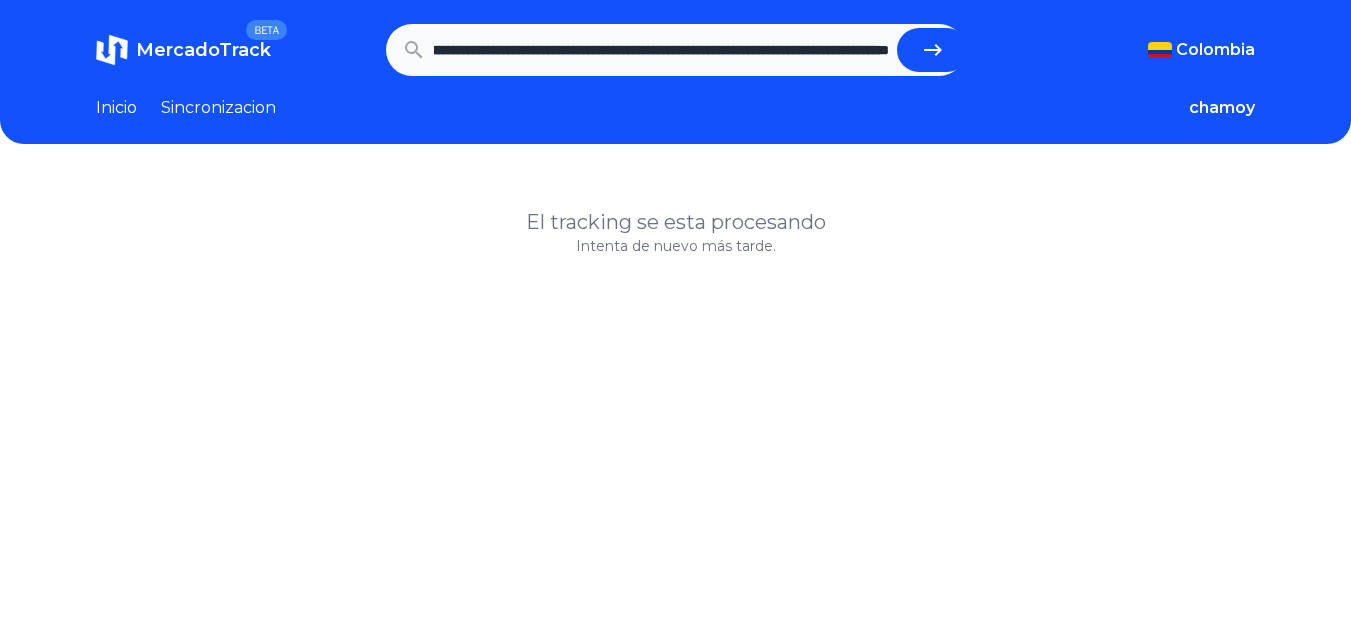 click at bounding box center (933, 50) 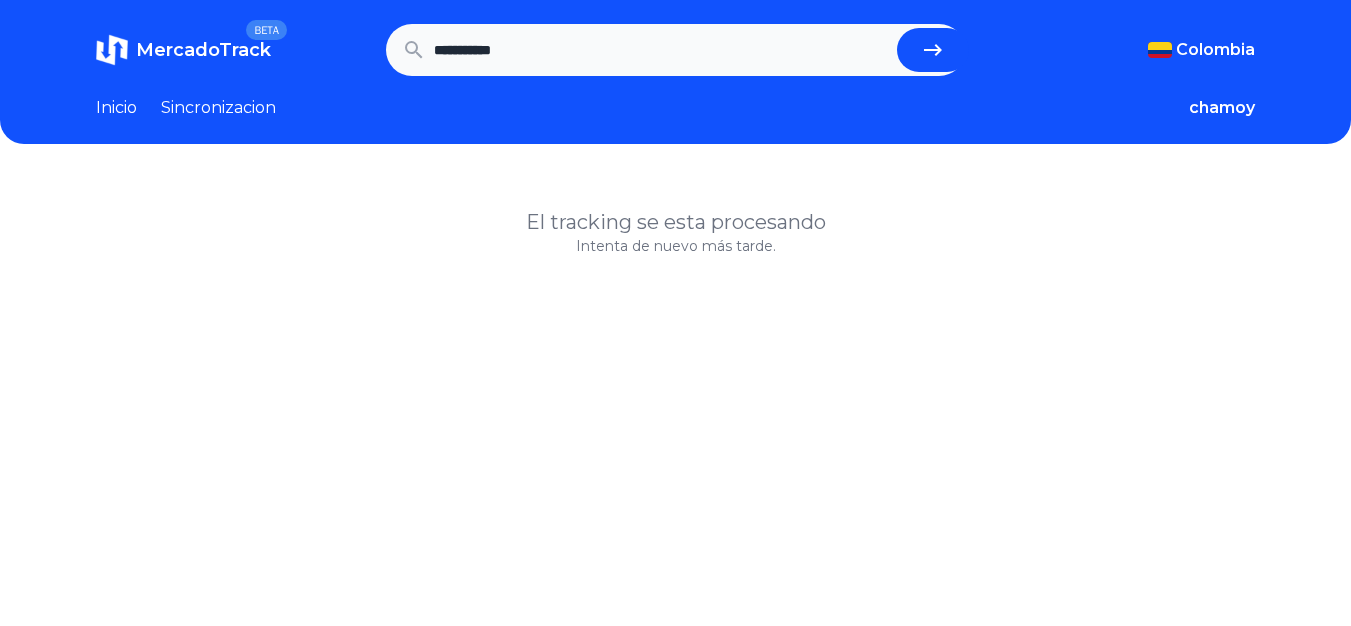 scroll, scrollTop: 0, scrollLeft: 0, axis: both 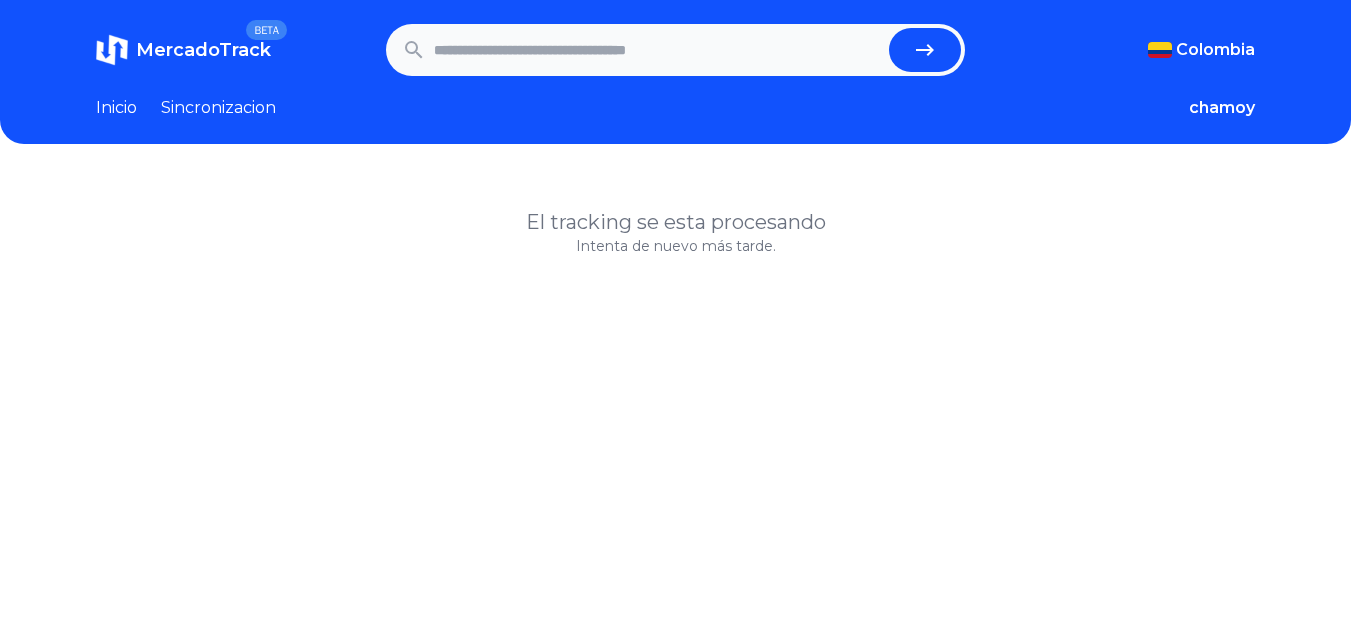 click at bounding box center (658, 50) 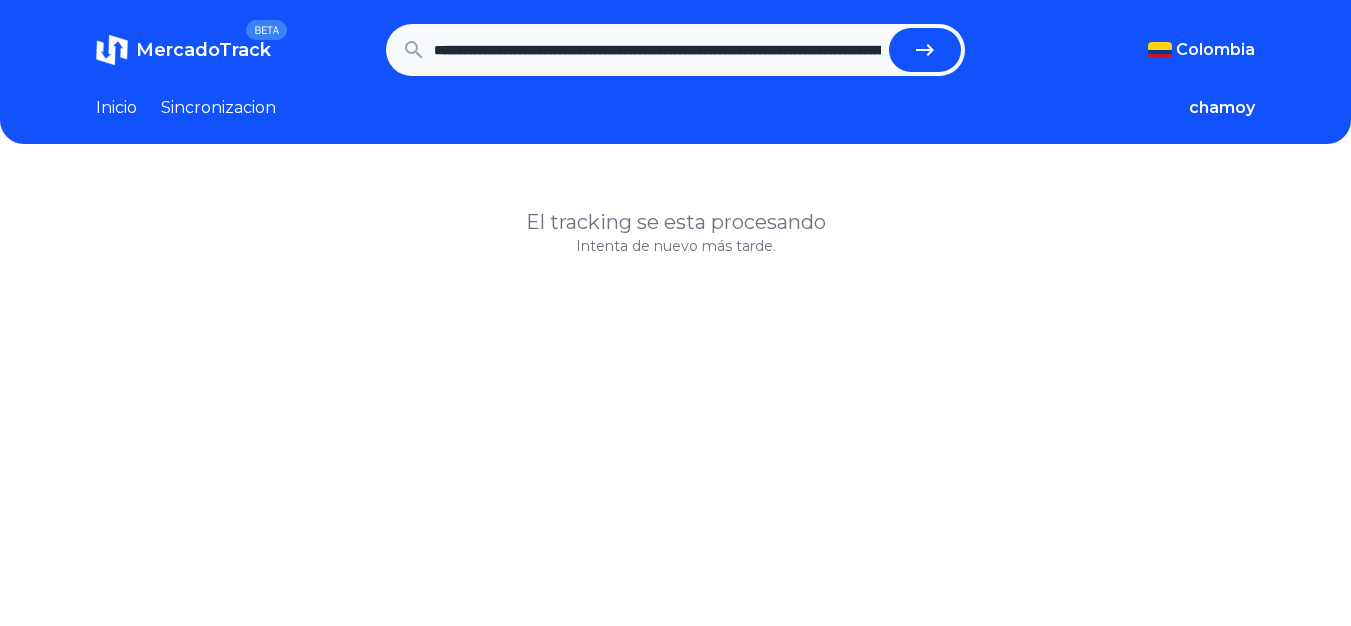 scroll, scrollTop: 0, scrollLeft: 1703, axis: horizontal 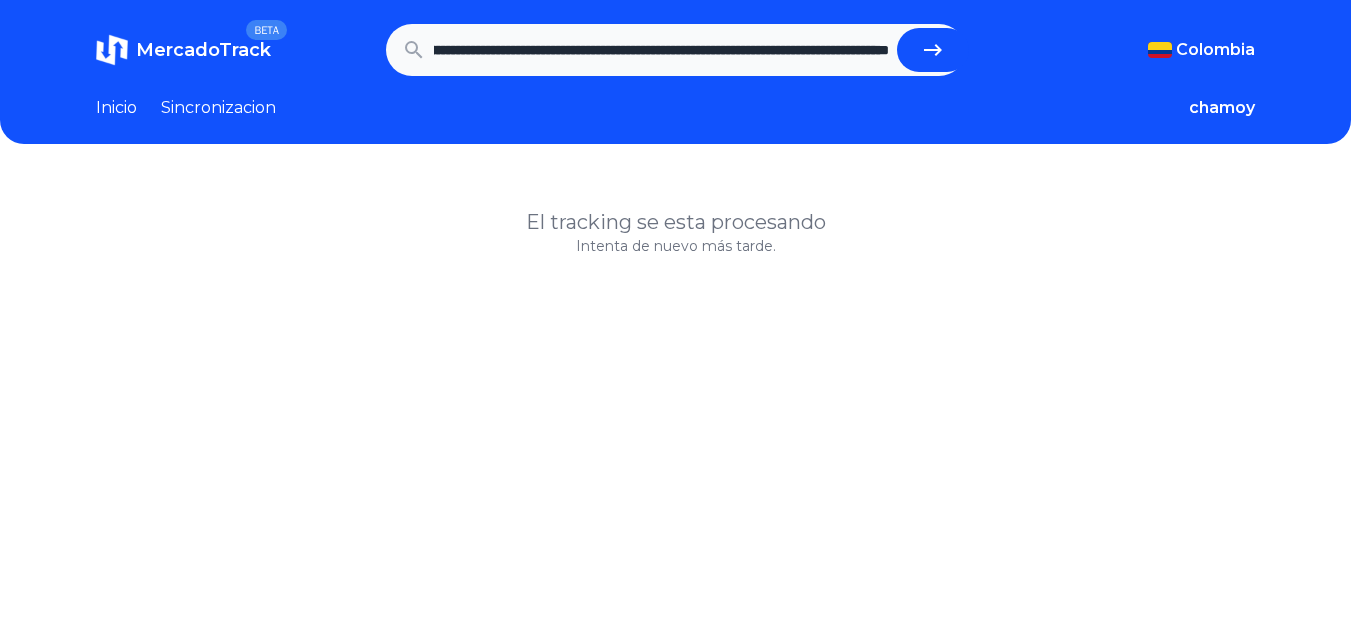 click at bounding box center [933, 50] 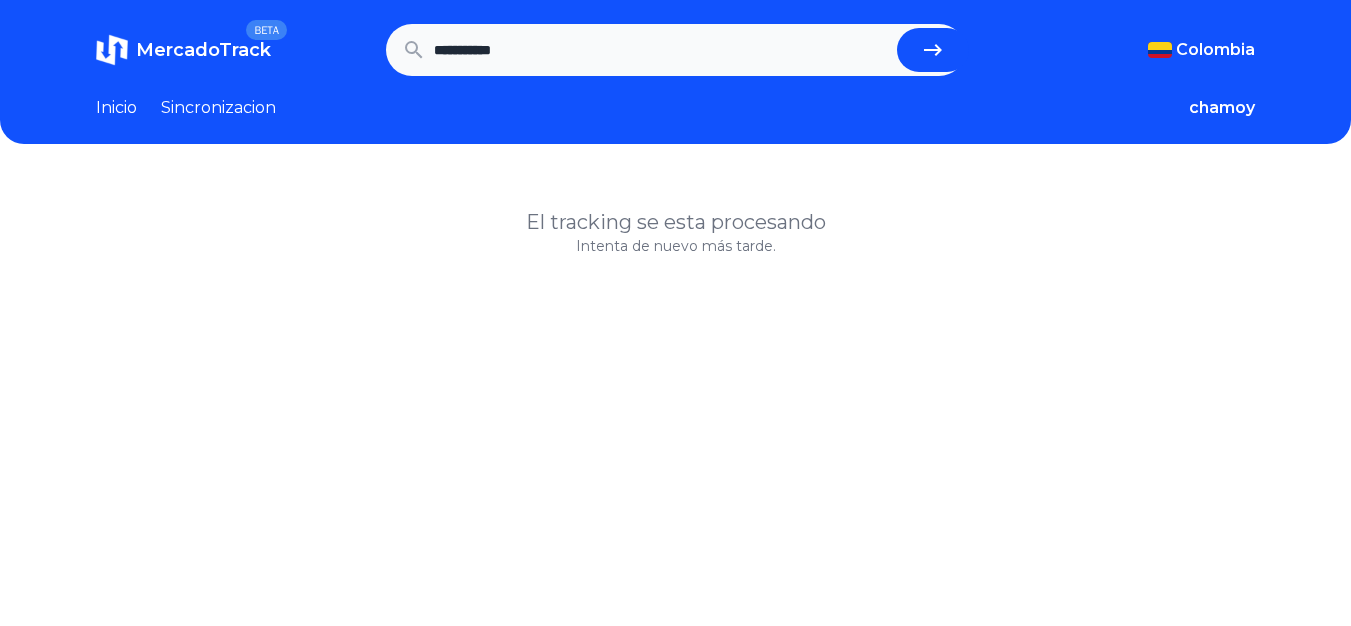 scroll, scrollTop: 0, scrollLeft: 0, axis: both 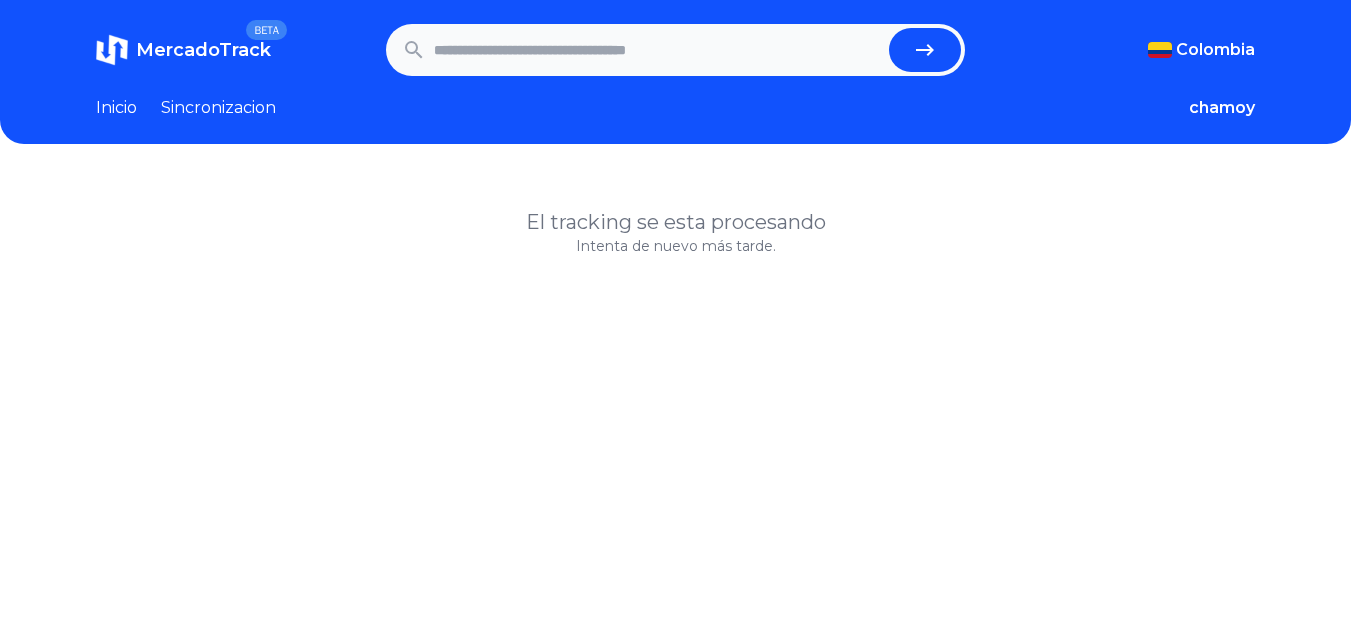 click at bounding box center (658, 50) 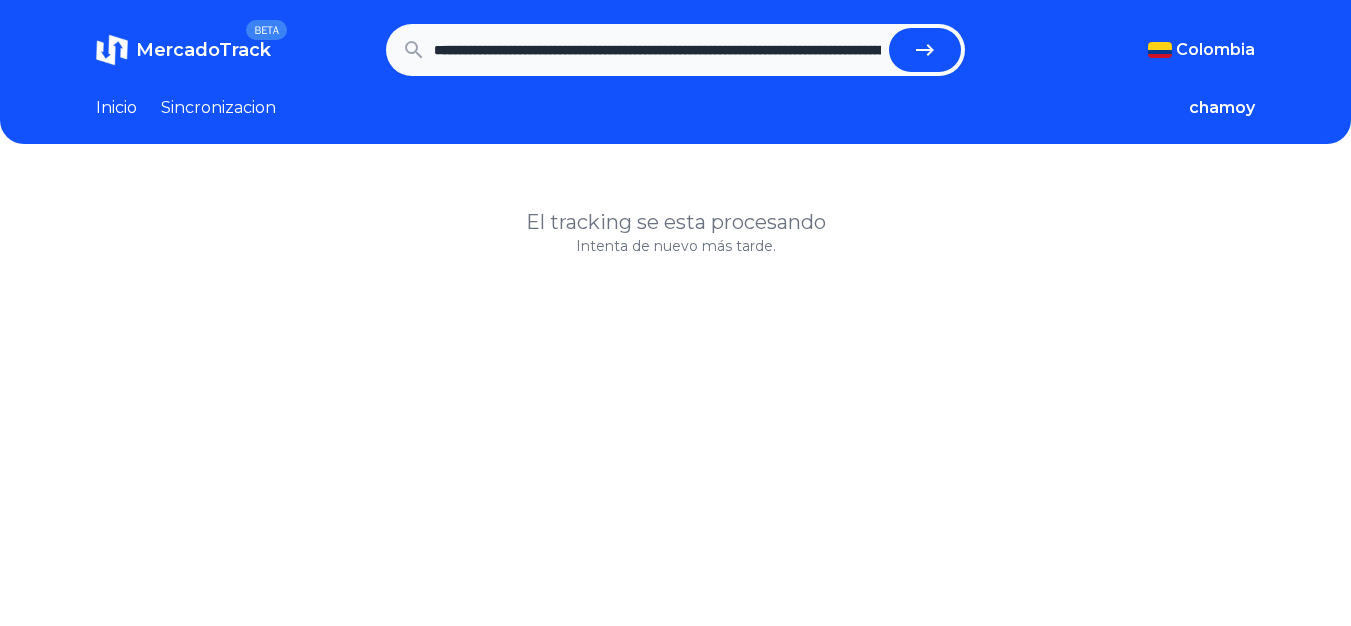 scroll, scrollTop: 0, scrollLeft: 1703, axis: horizontal 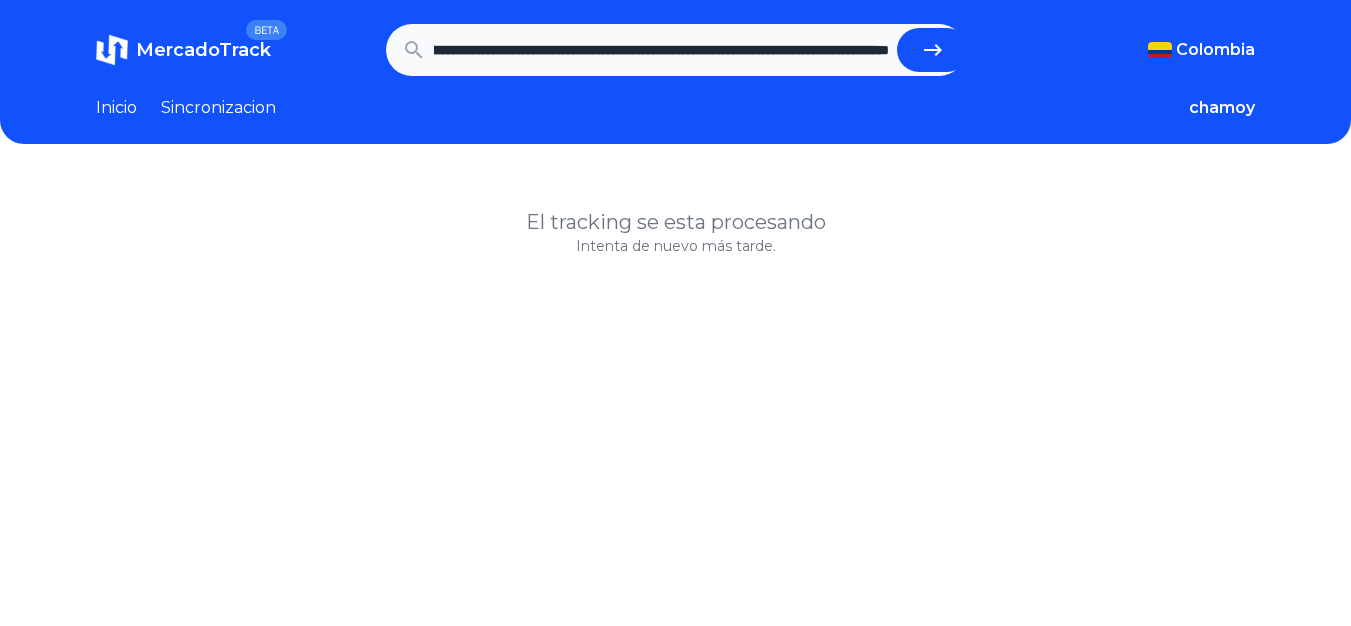 click on "**********" at bounding box center [661, 50] 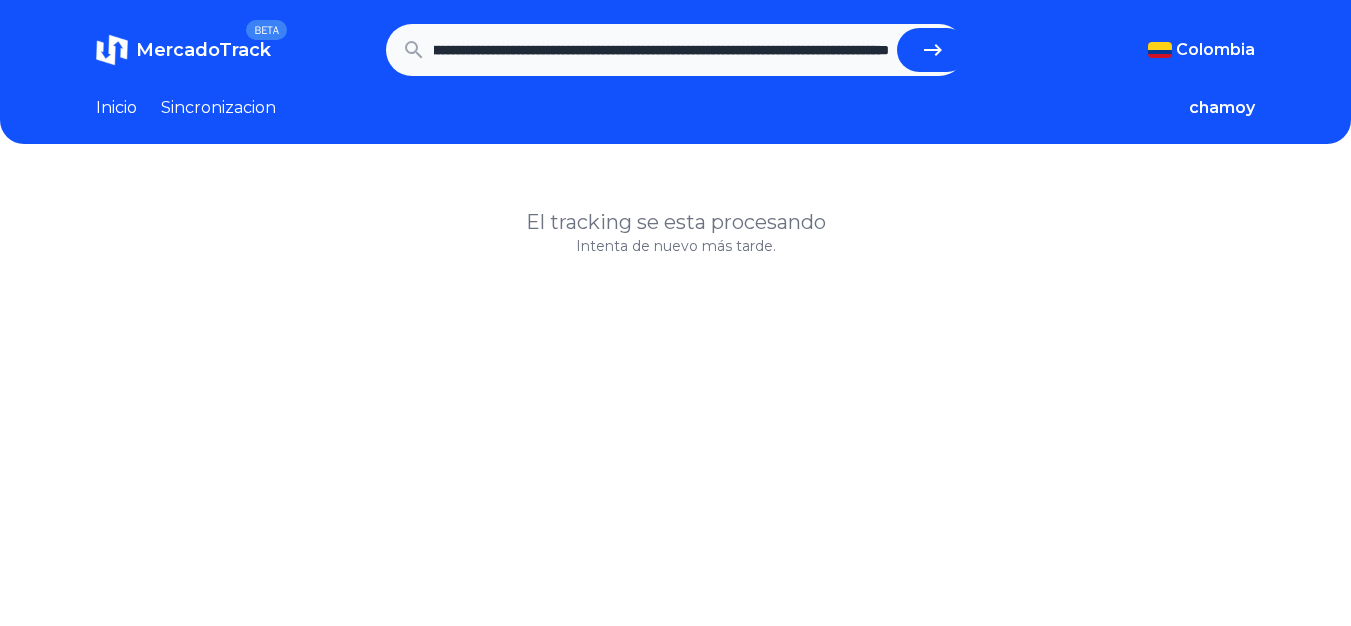 click at bounding box center (933, 50) 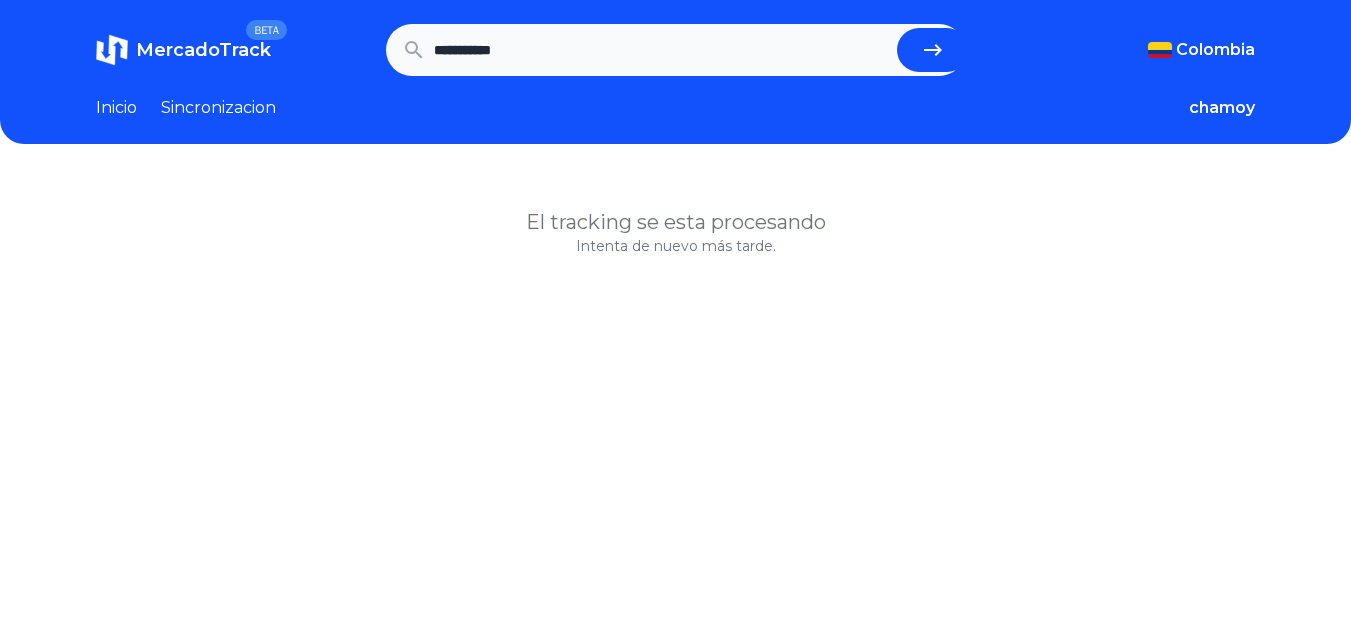 scroll, scrollTop: 0, scrollLeft: 0, axis: both 